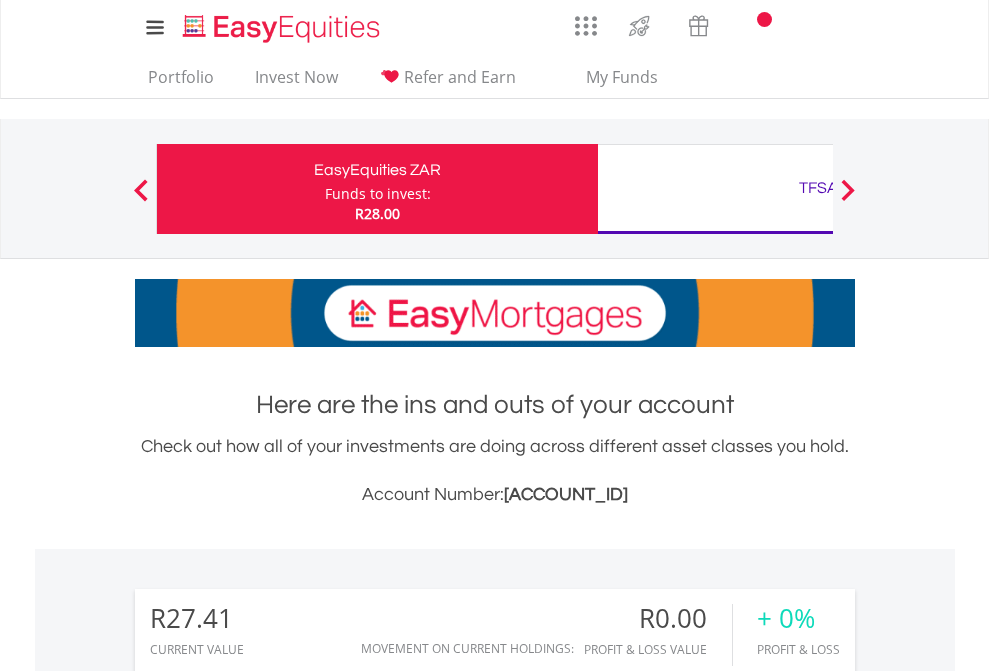 scroll, scrollTop: 0, scrollLeft: 0, axis: both 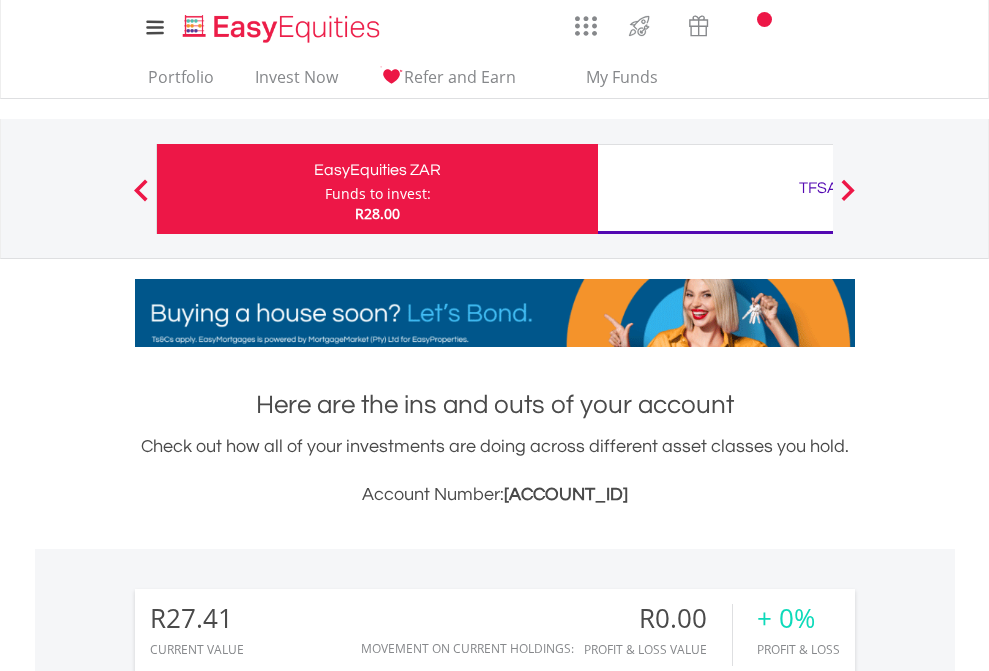 click on "Funds to invest:" at bounding box center [378, 194] 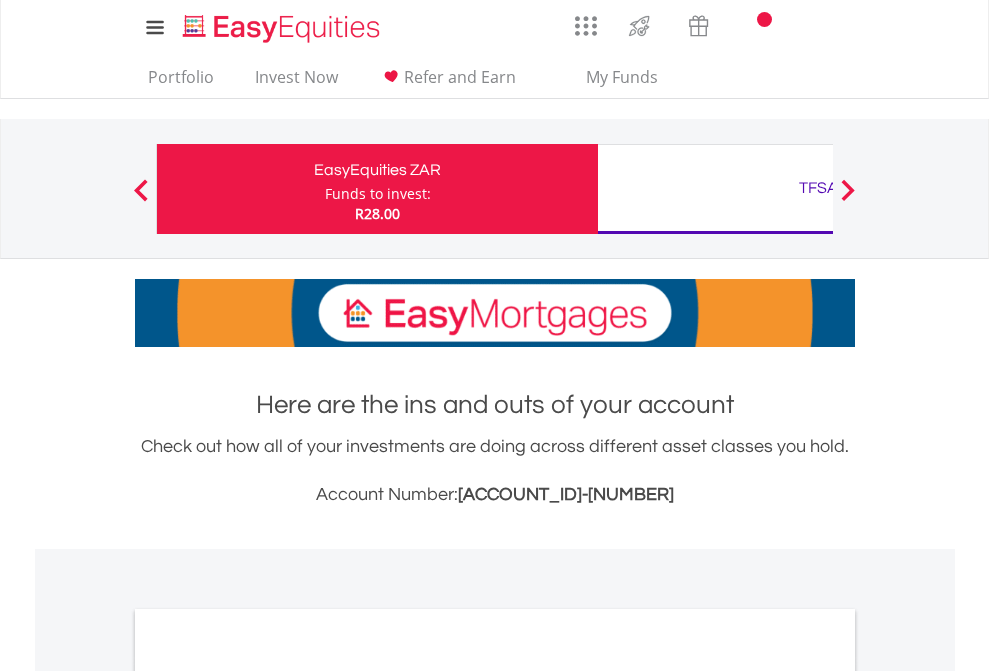 scroll, scrollTop: 0, scrollLeft: 0, axis: both 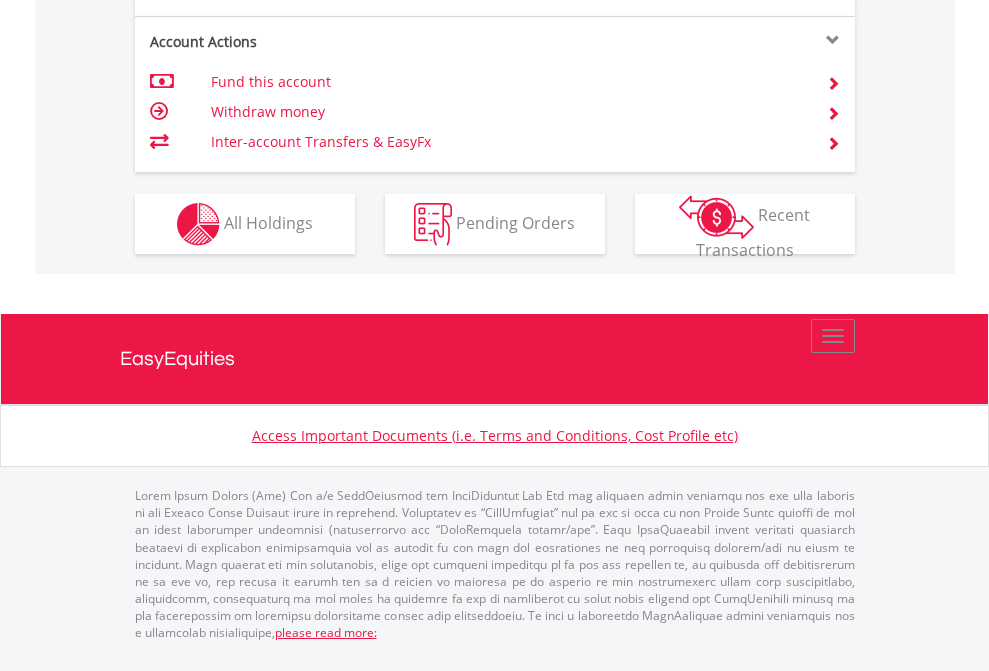 click on "Investment types" at bounding box center (706, -337) 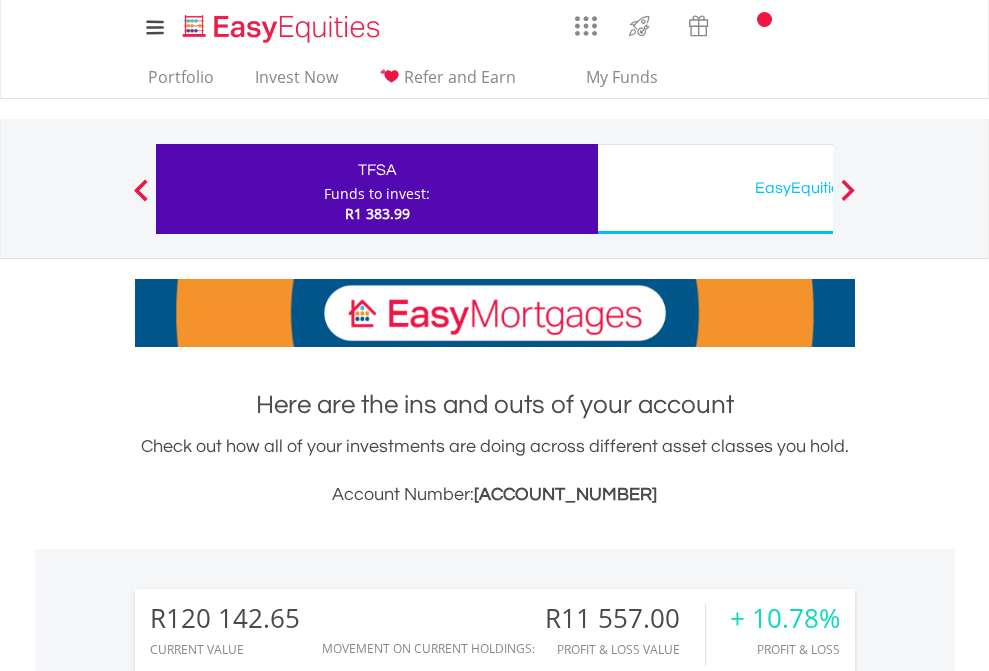 scroll, scrollTop: 0, scrollLeft: 0, axis: both 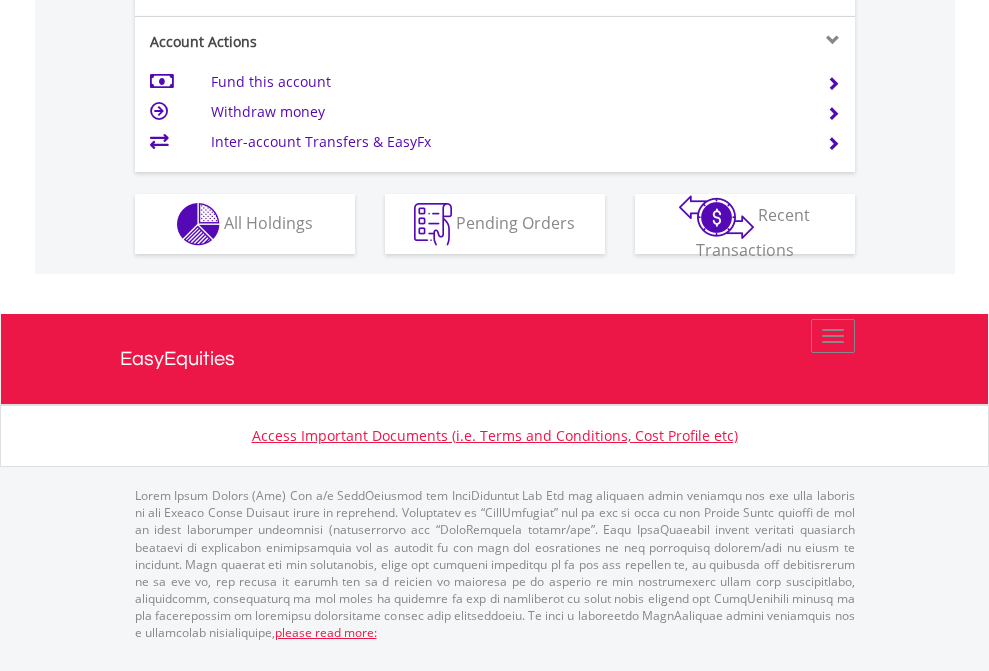 click on "Investment types" at bounding box center (706, -337) 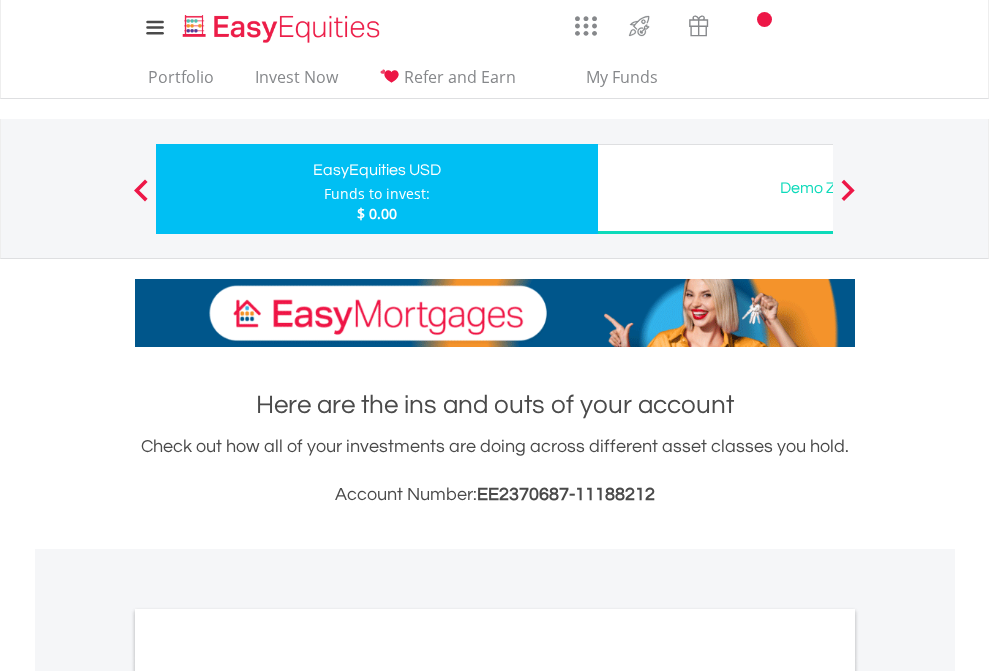 scroll, scrollTop: 0, scrollLeft: 0, axis: both 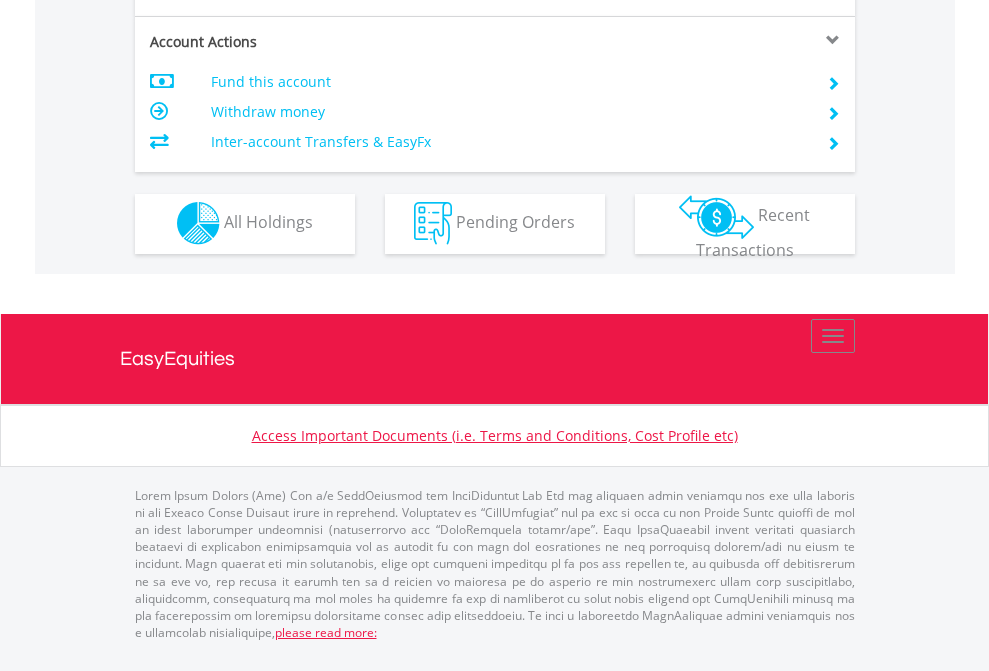 click on "Investment types" at bounding box center [706, -353] 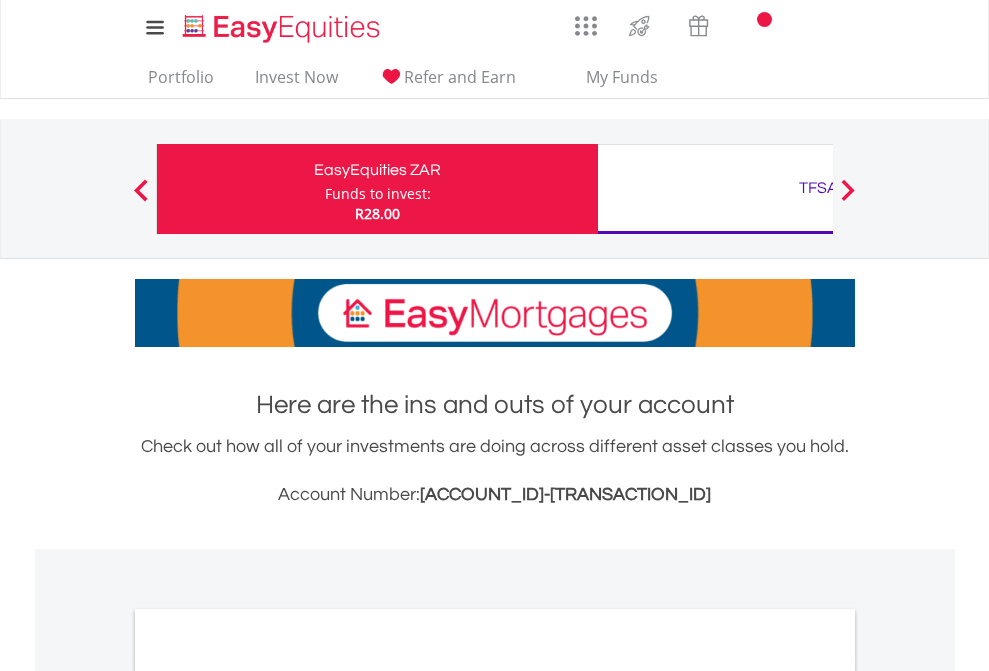 scroll, scrollTop: 0, scrollLeft: 0, axis: both 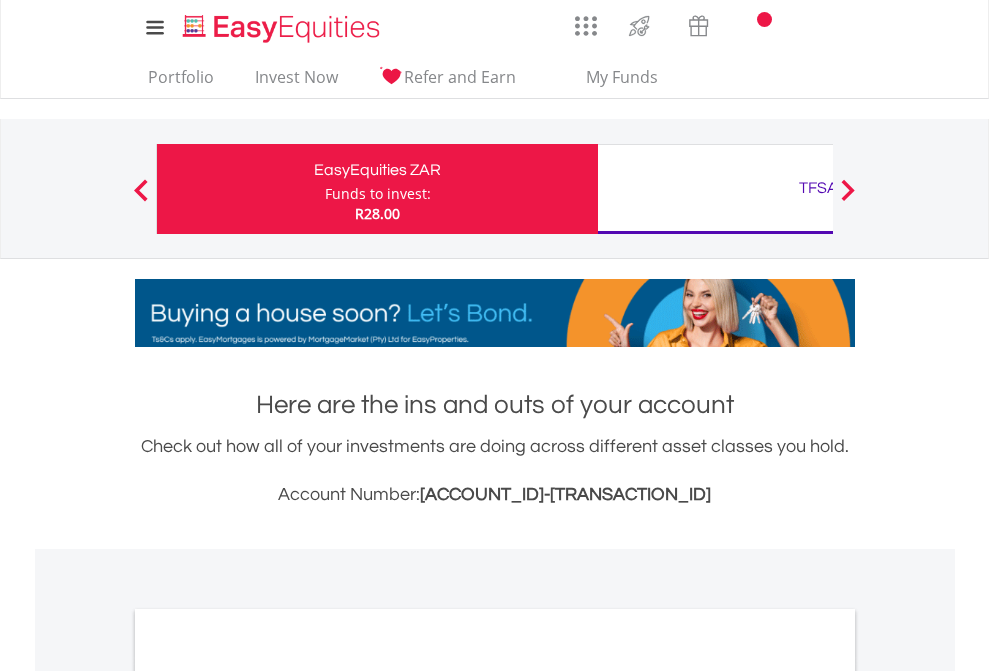 click on "All Holdings" at bounding box center (268, 1096) 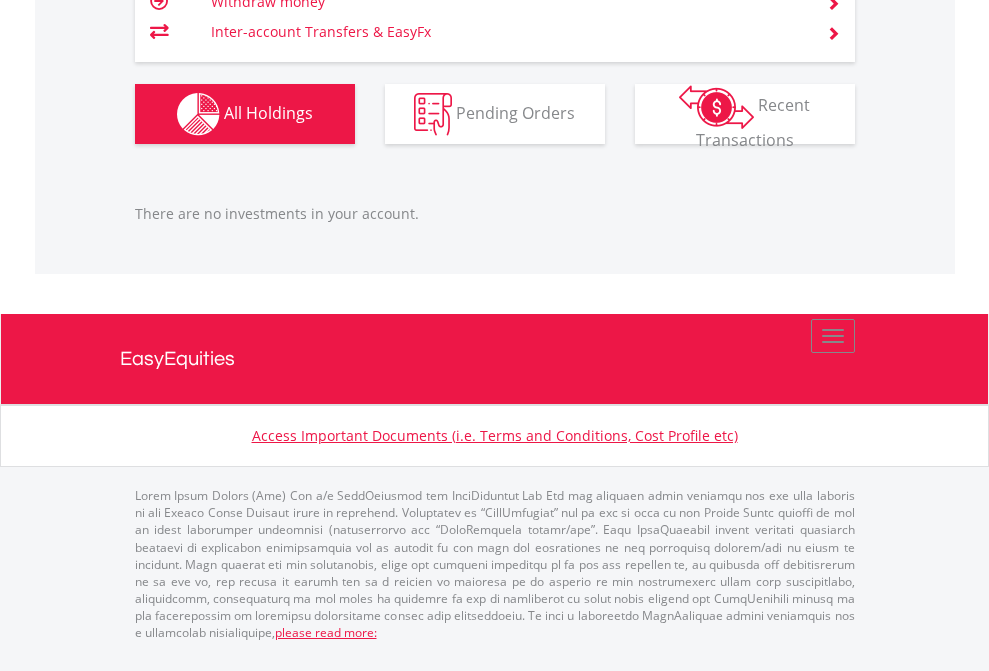 scroll, scrollTop: 2027, scrollLeft: 0, axis: vertical 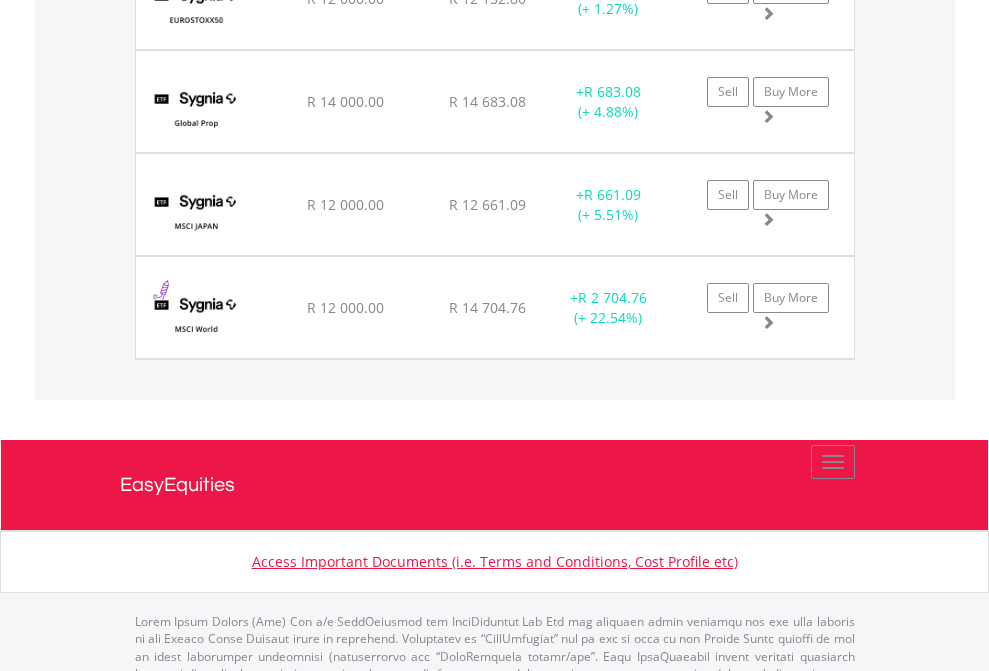 click on "EasyEquities USD" at bounding box center [818, -2116] 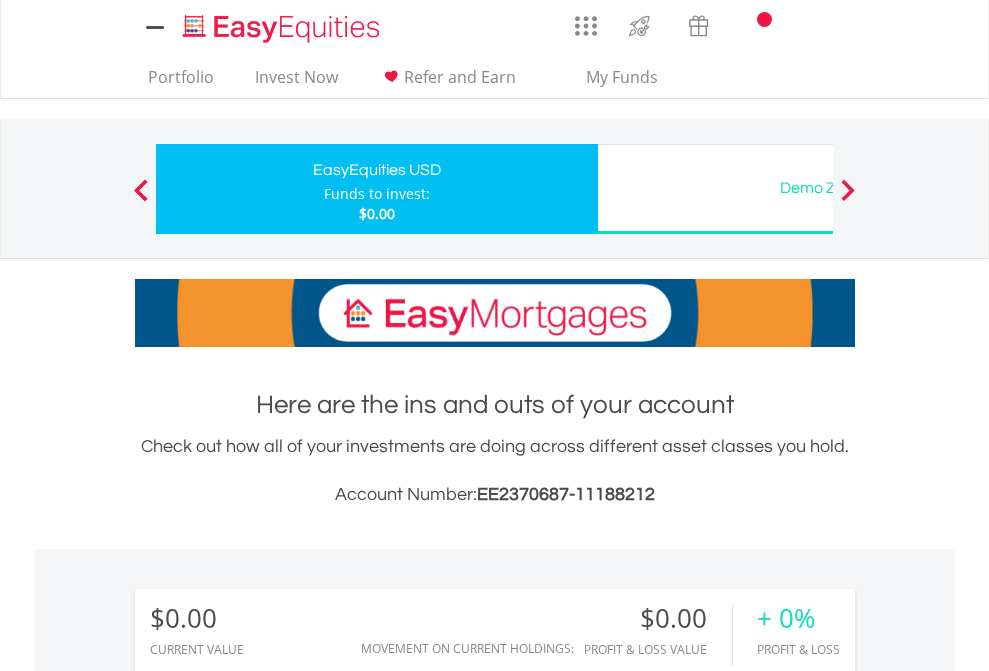 scroll, scrollTop: 0, scrollLeft: 0, axis: both 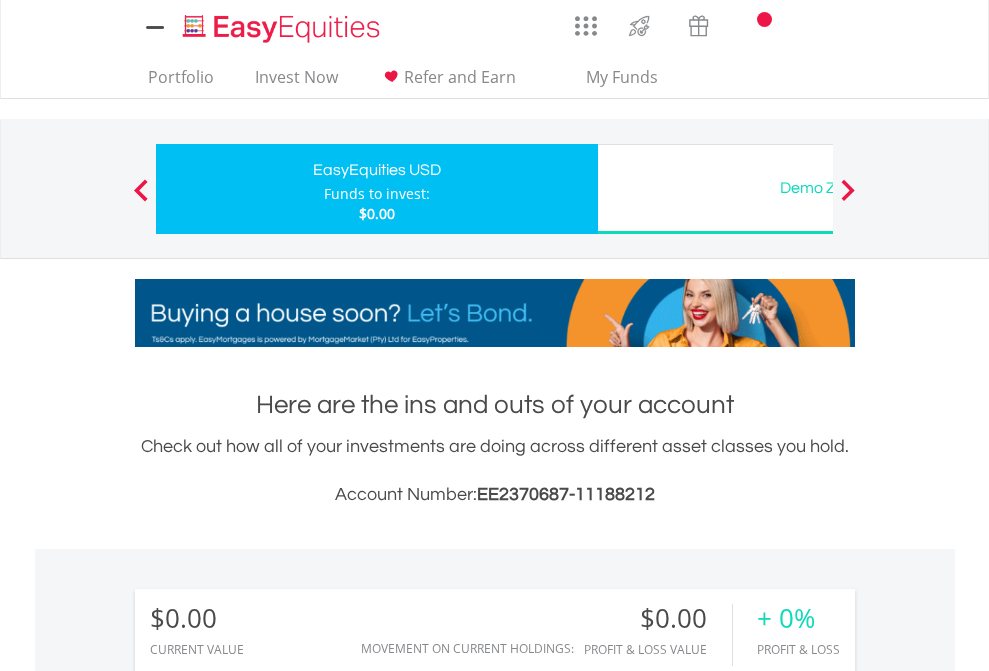 click on "All Holdings" at bounding box center [268, 1442] 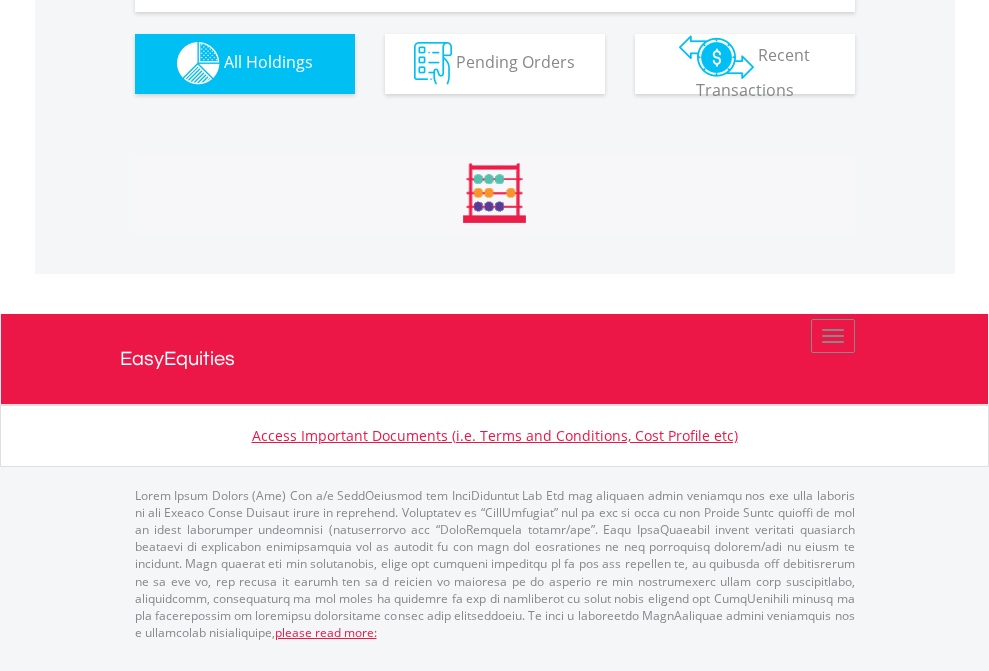 scroll, scrollTop: 1980, scrollLeft: 0, axis: vertical 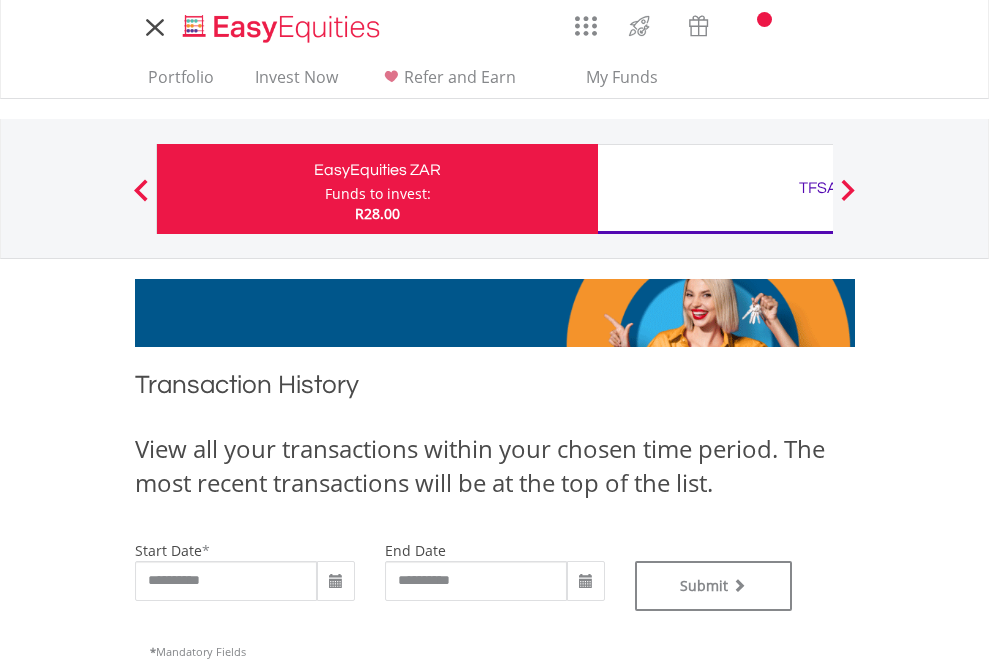 type on "**********" 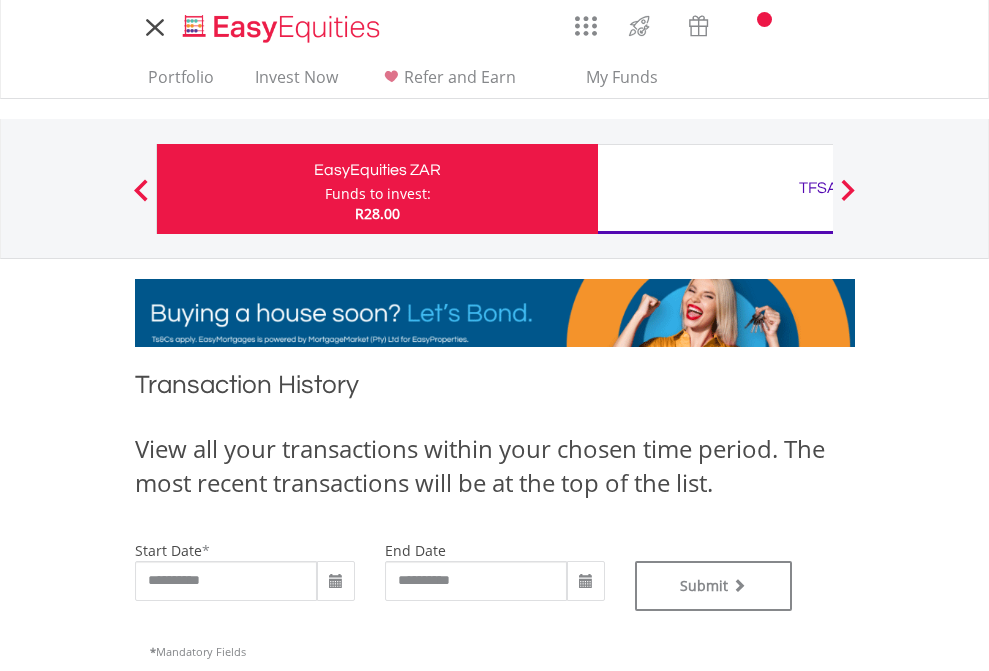 type on "**********" 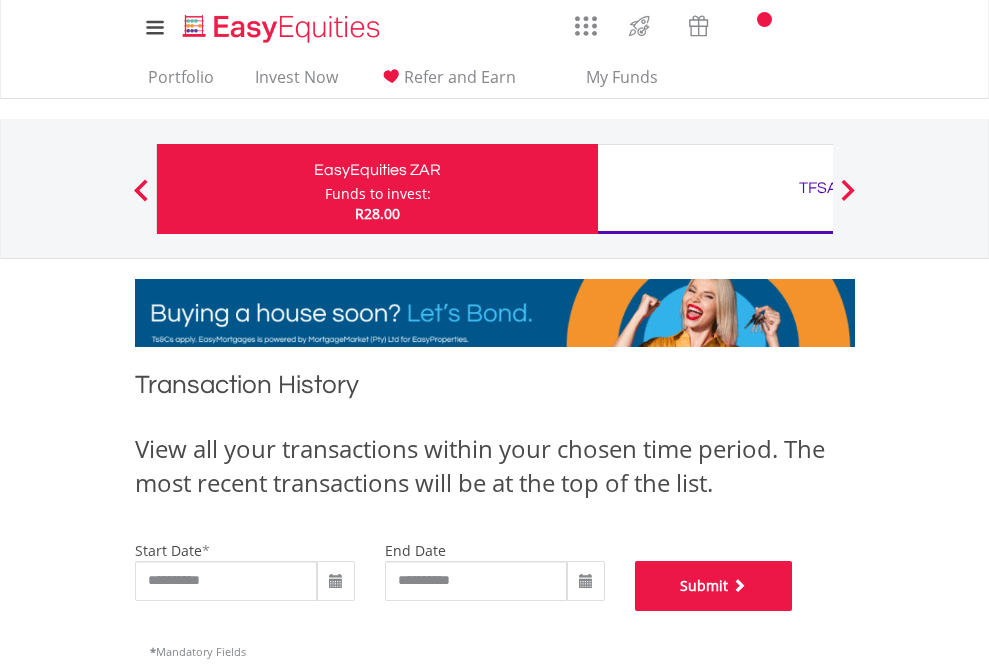 click on "Submit" at bounding box center (714, 586) 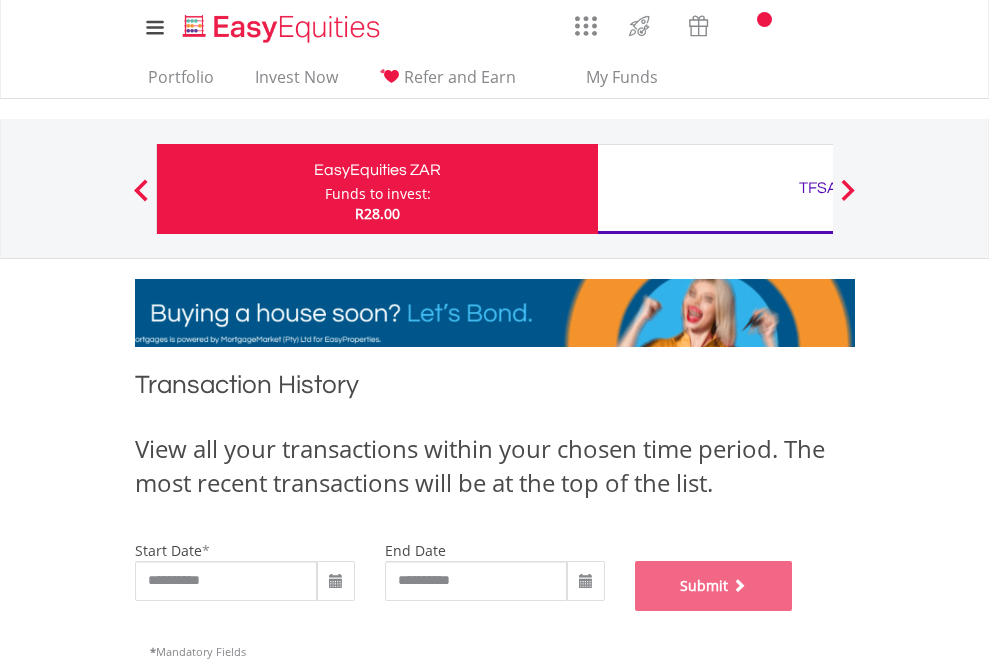 scroll, scrollTop: 811, scrollLeft: 0, axis: vertical 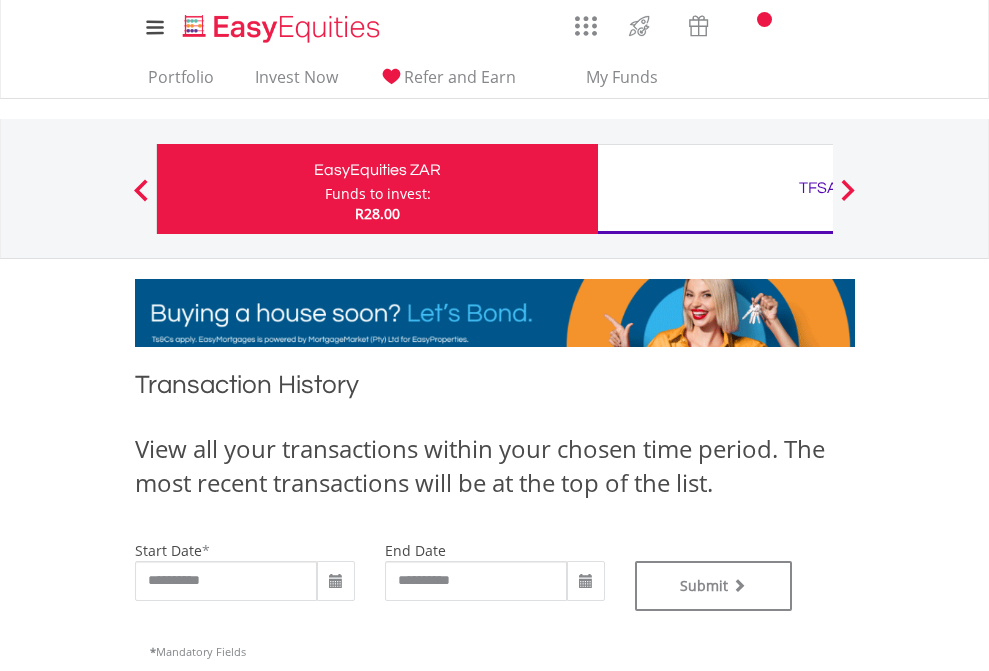 click on "TFSA" at bounding box center (818, 188) 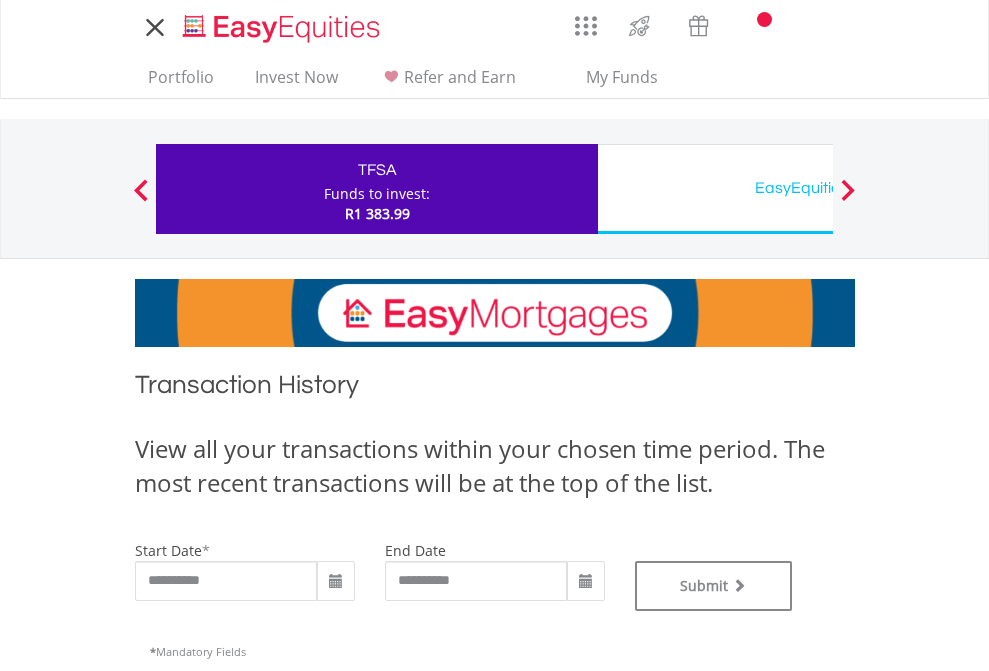 scroll, scrollTop: 0, scrollLeft: 0, axis: both 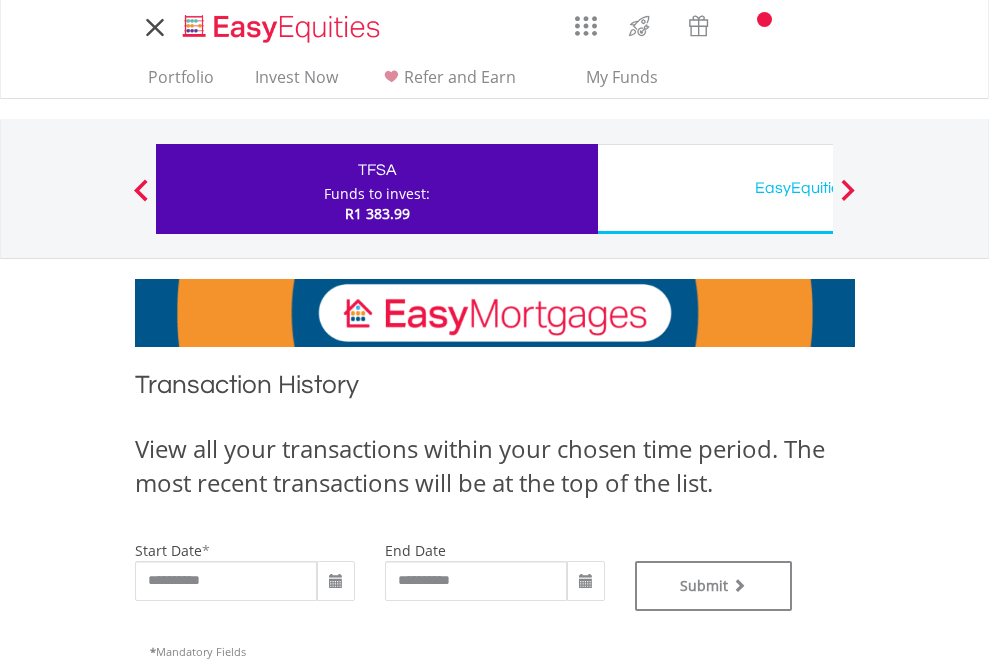 type on "**********" 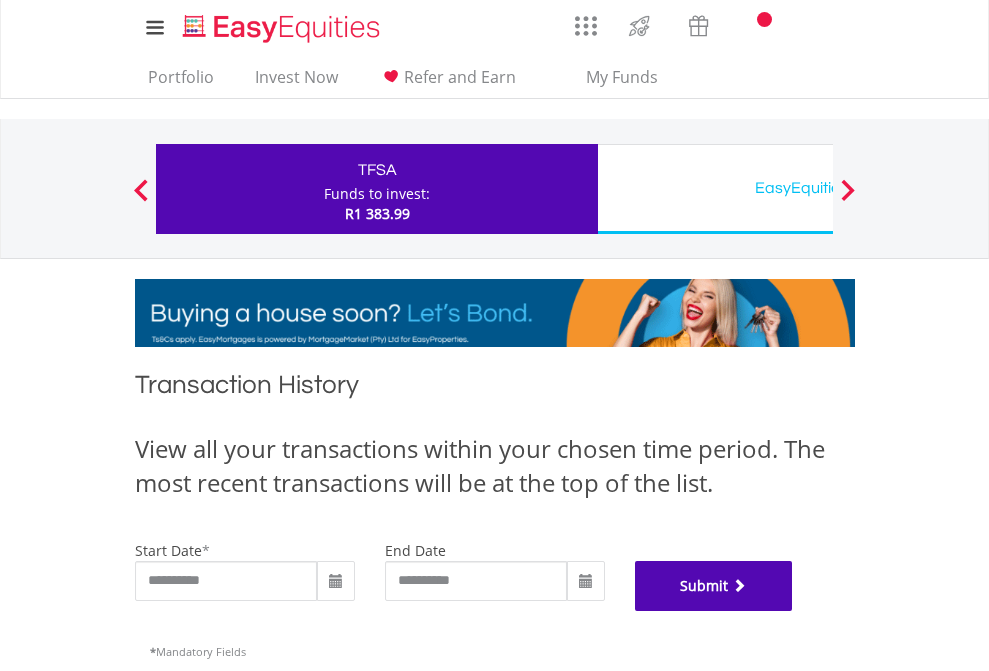click on "Submit" at bounding box center (714, 586) 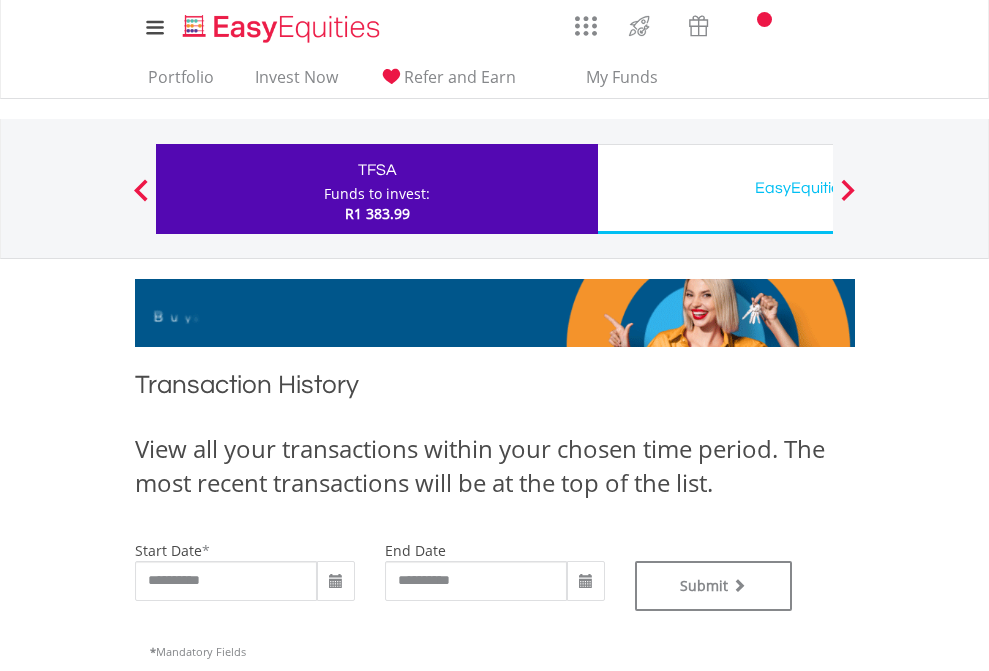 scroll, scrollTop: 0, scrollLeft: 0, axis: both 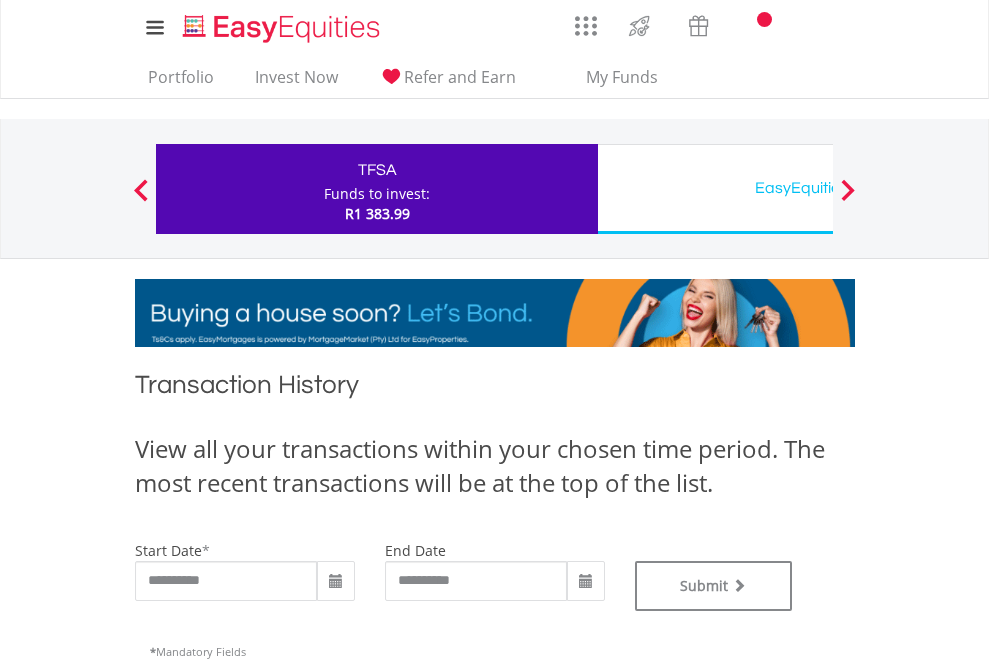 click on "EasyEquities USD" at bounding box center (818, 188) 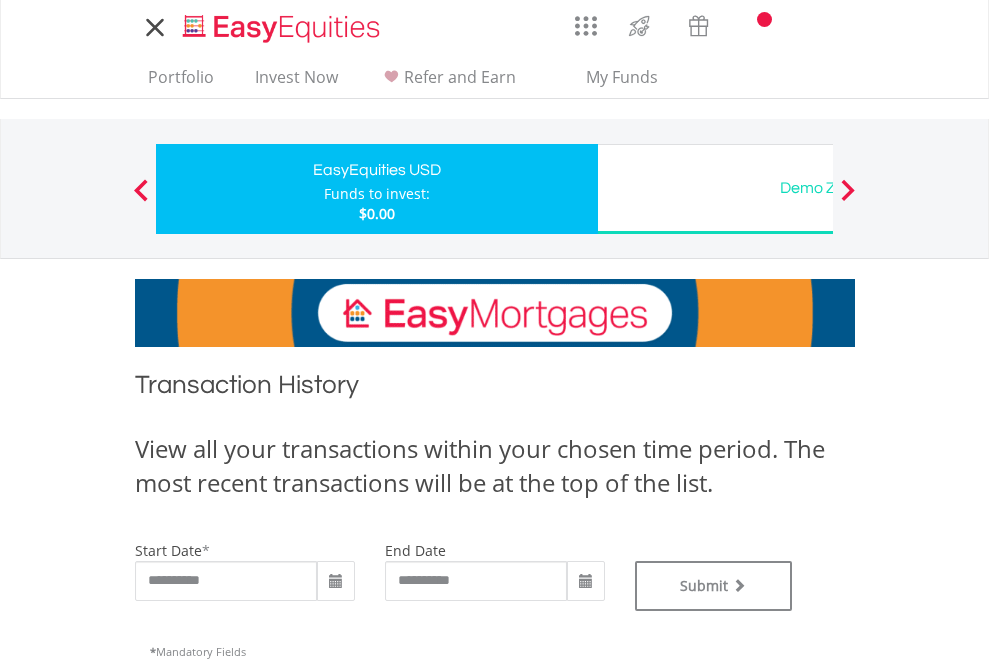 scroll, scrollTop: 0, scrollLeft: 0, axis: both 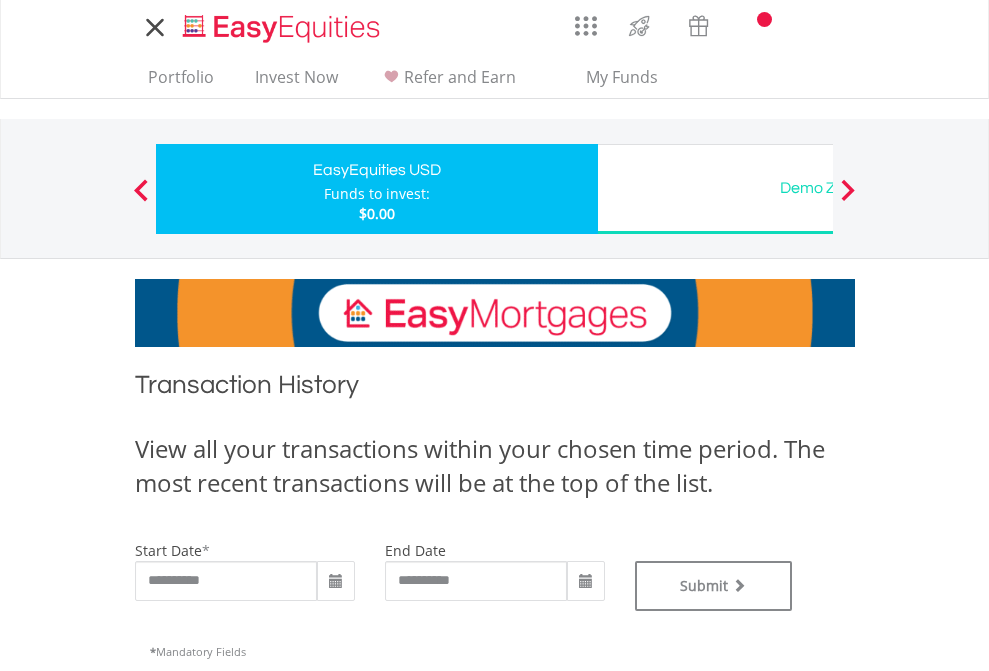 type on "**********" 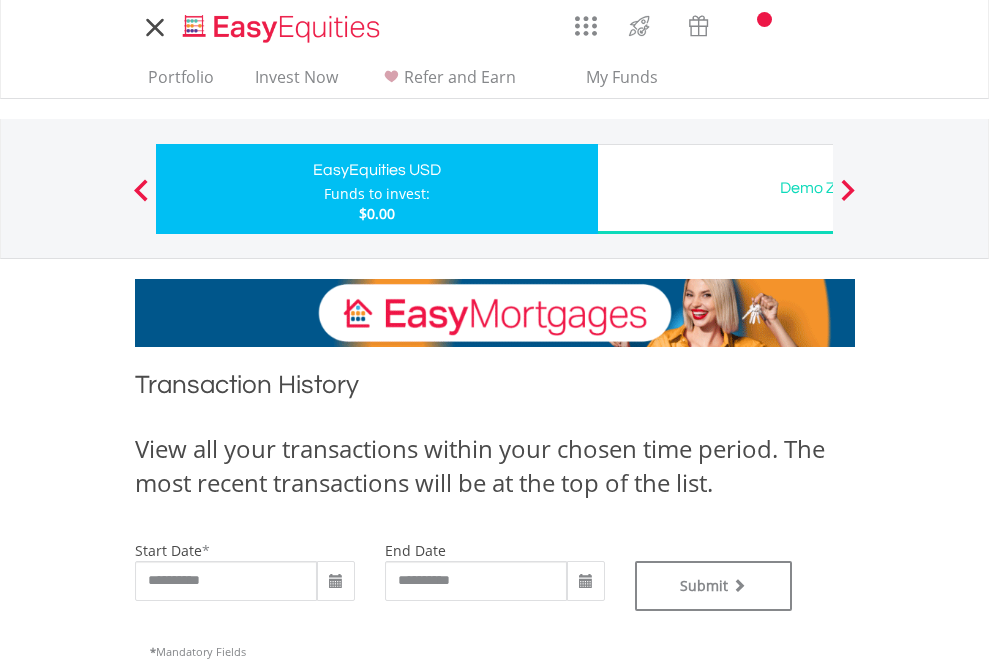 type on "**********" 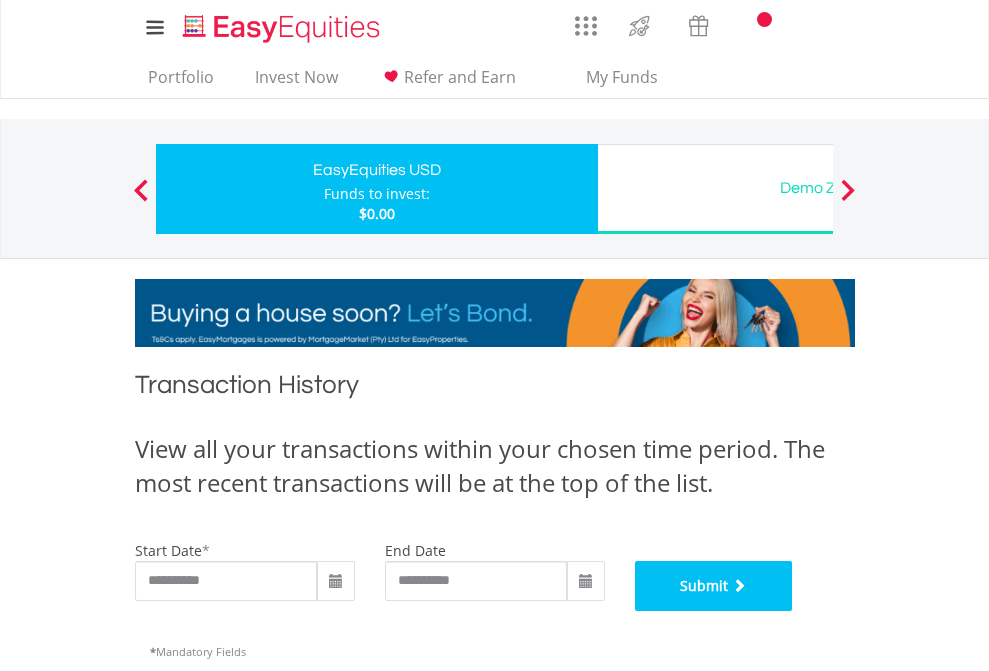 click on "Submit" at bounding box center (714, 586) 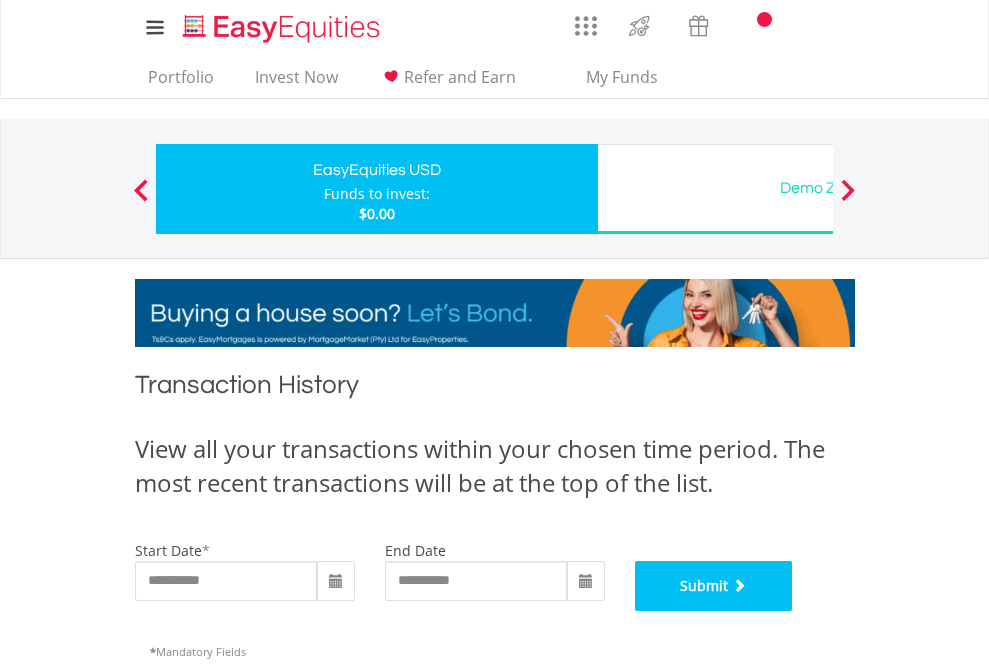 scroll, scrollTop: 811, scrollLeft: 0, axis: vertical 